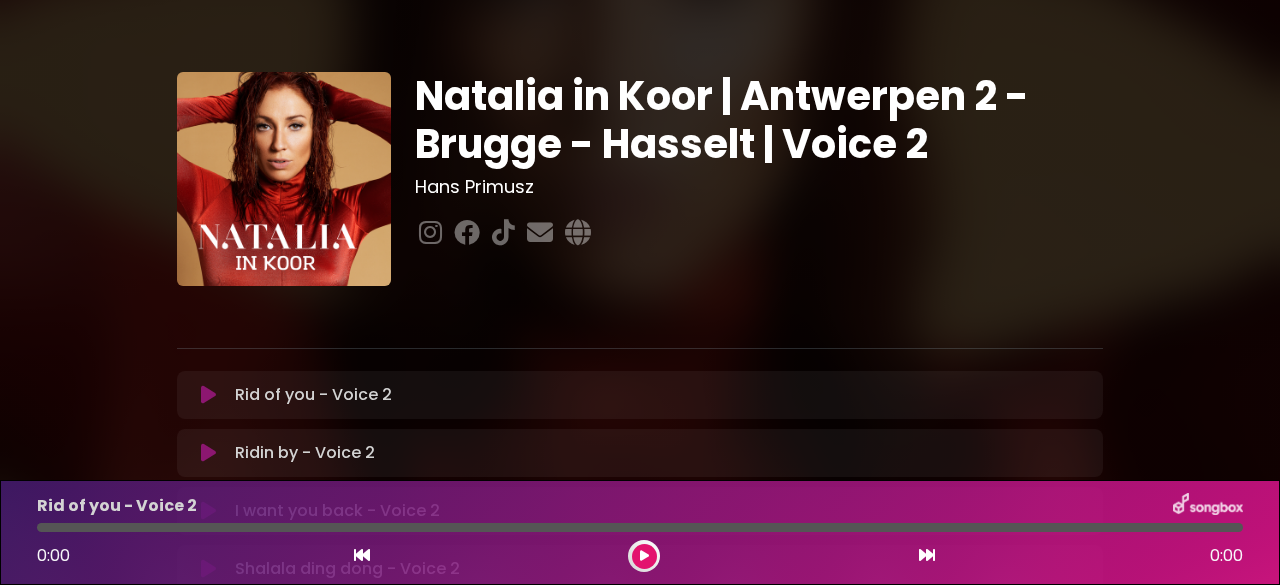 scroll, scrollTop: 0, scrollLeft: 0, axis: both 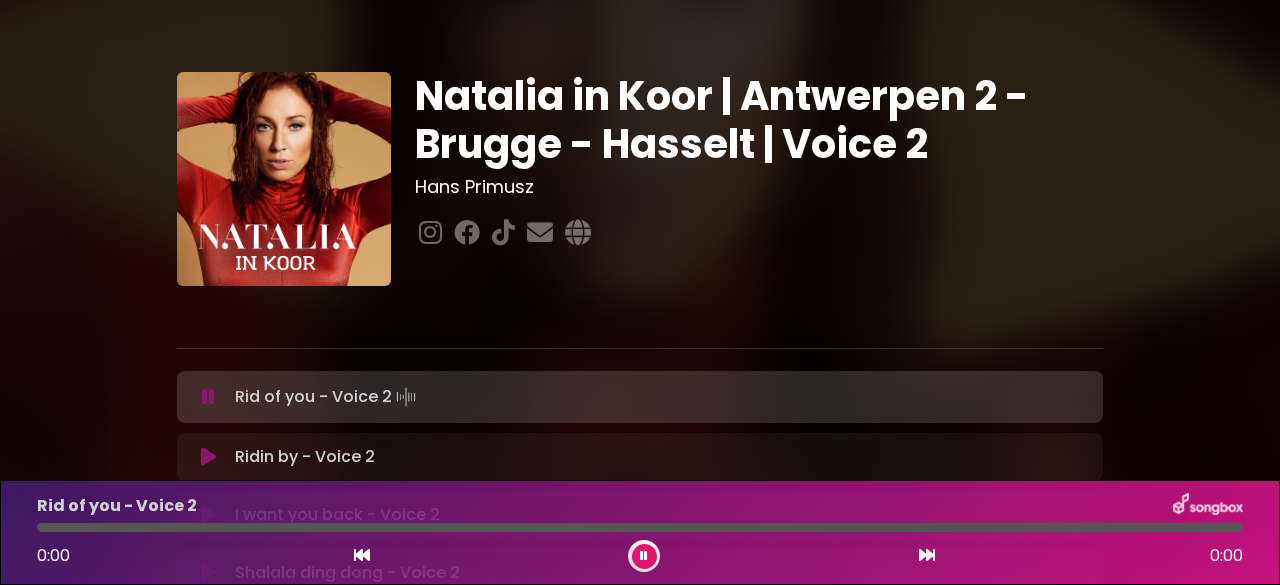 click at bounding box center (644, 556) 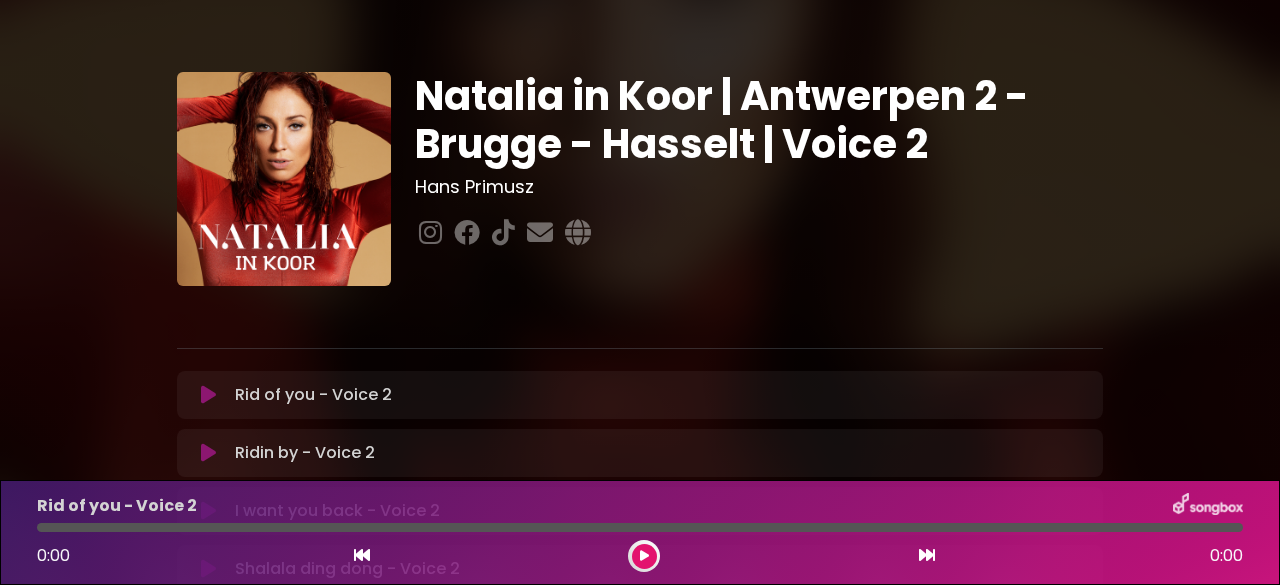 click at bounding box center [644, 556] 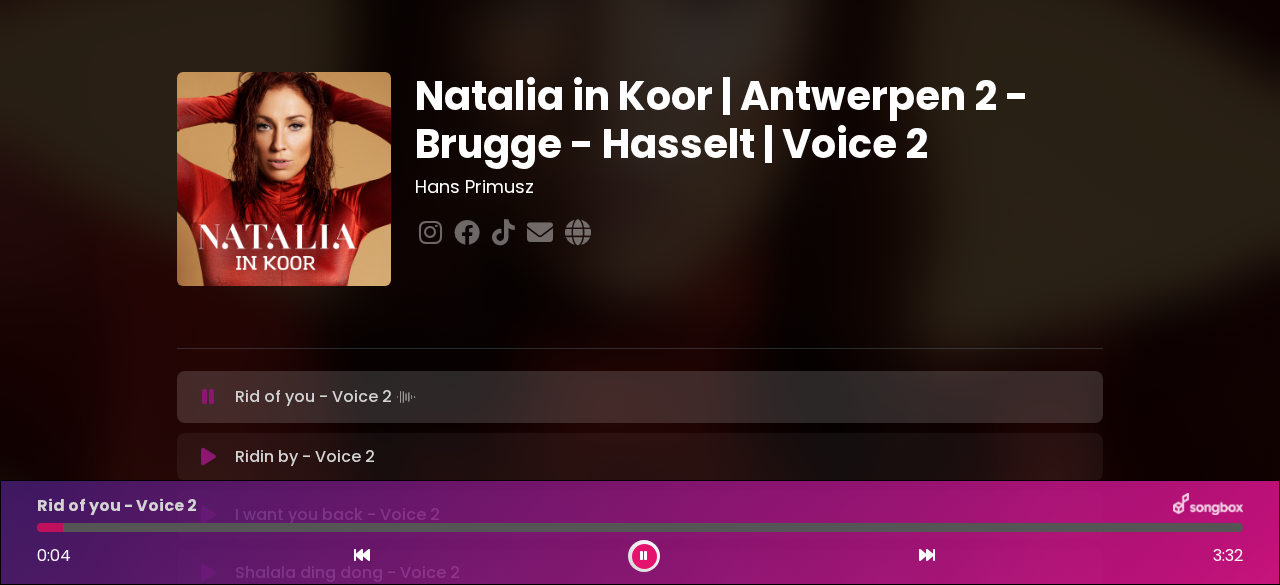 click at bounding box center [640, 314] 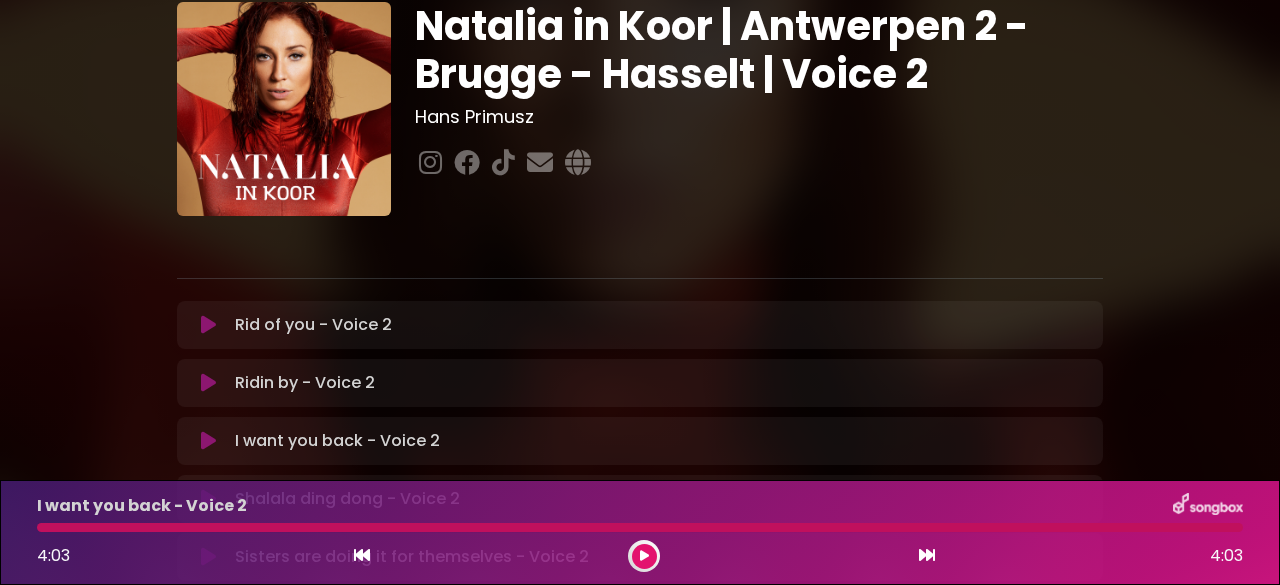 scroll, scrollTop: 100, scrollLeft: 0, axis: vertical 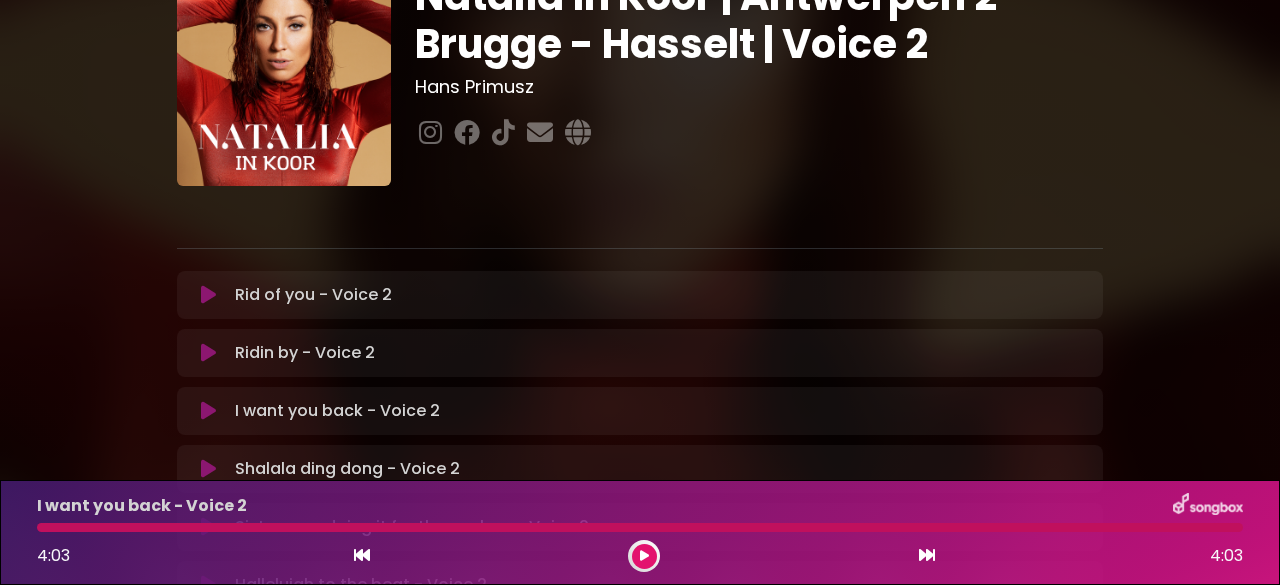 click at bounding box center (644, 556) 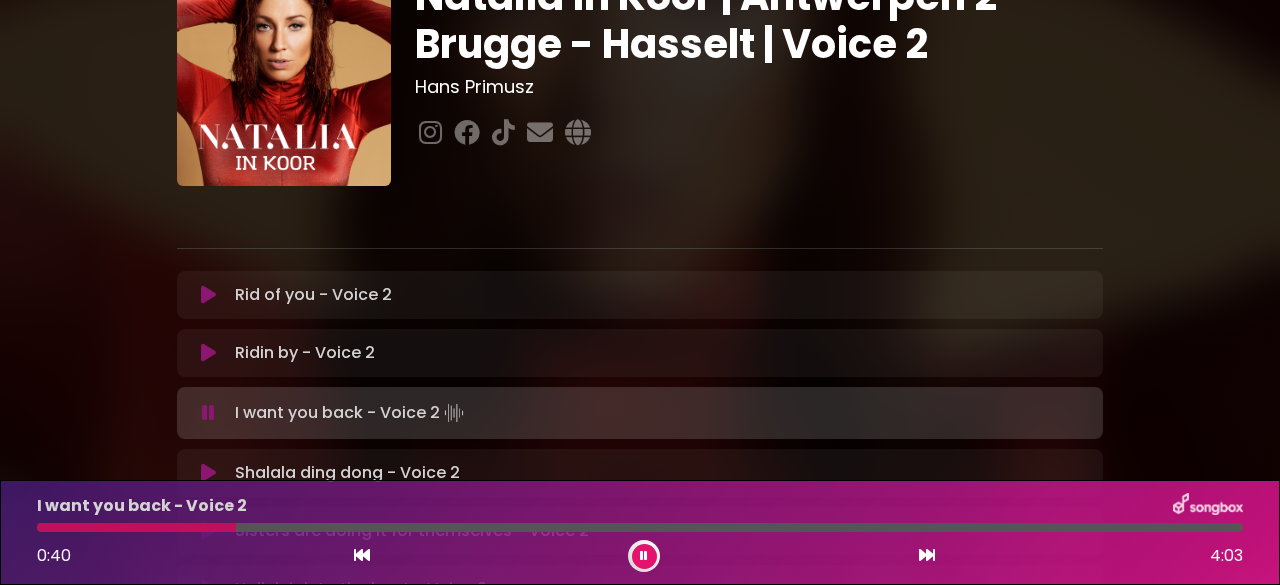 click at bounding box center (208, 413) 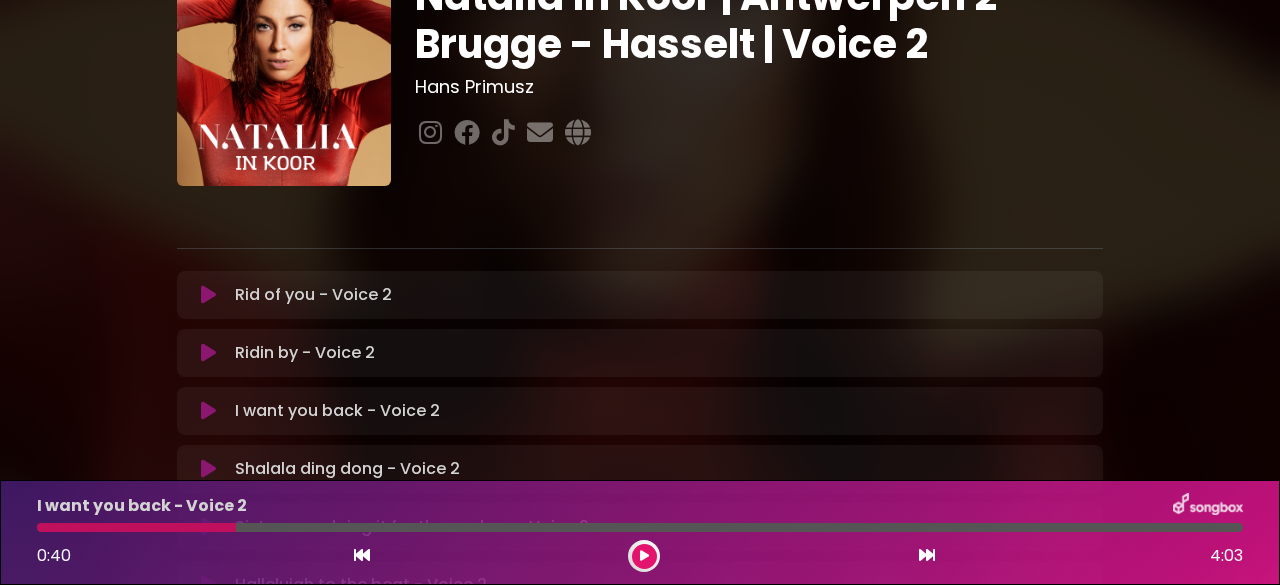 click at bounding box center [208, 411] 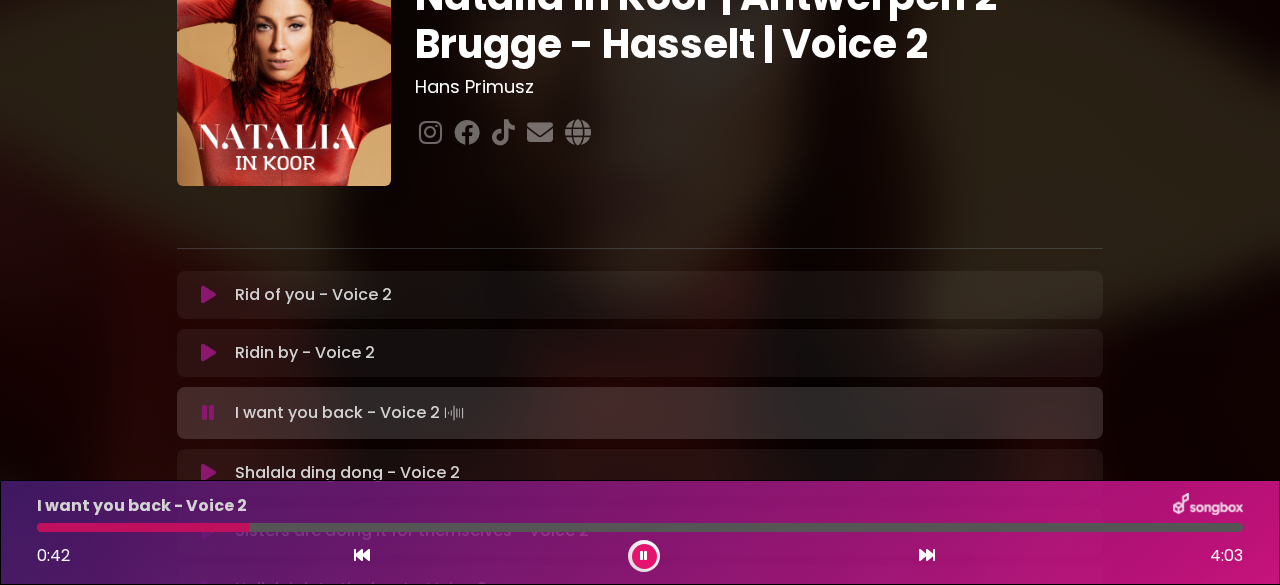click at bounding box center [143, 527] 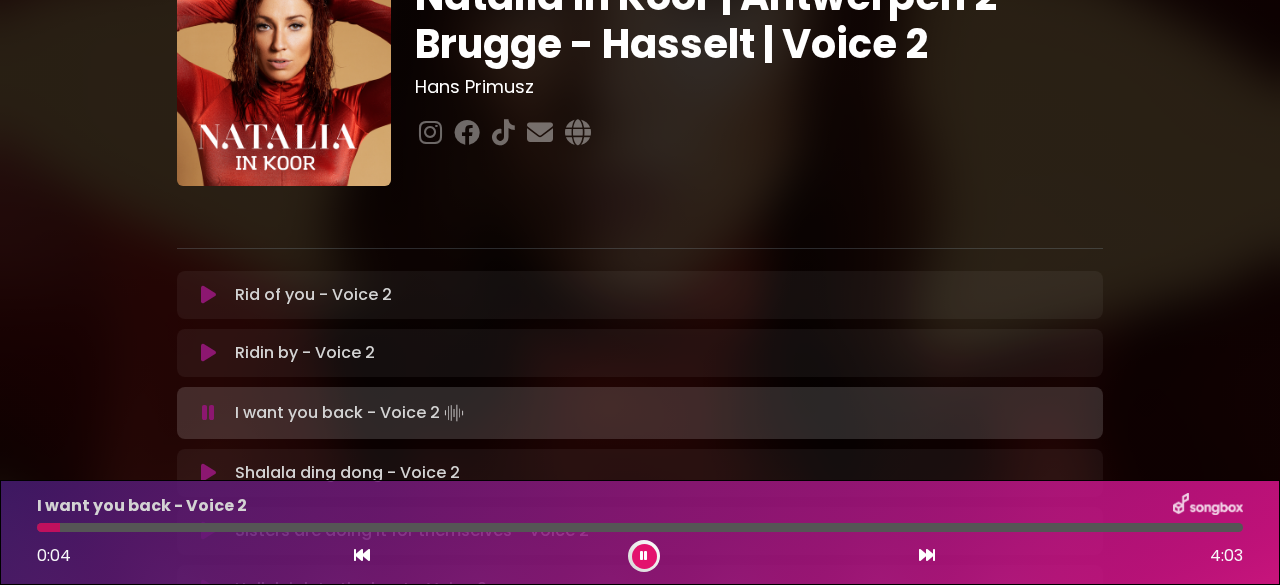click at bounding box center [48, 527] 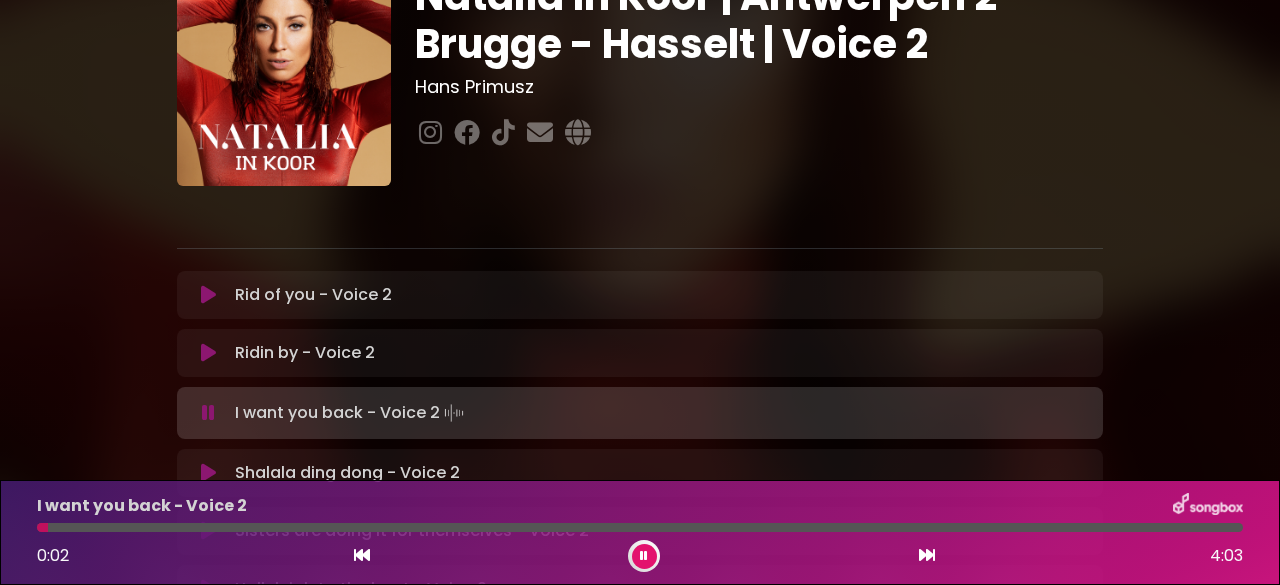 click at bounding box center [208, 473] 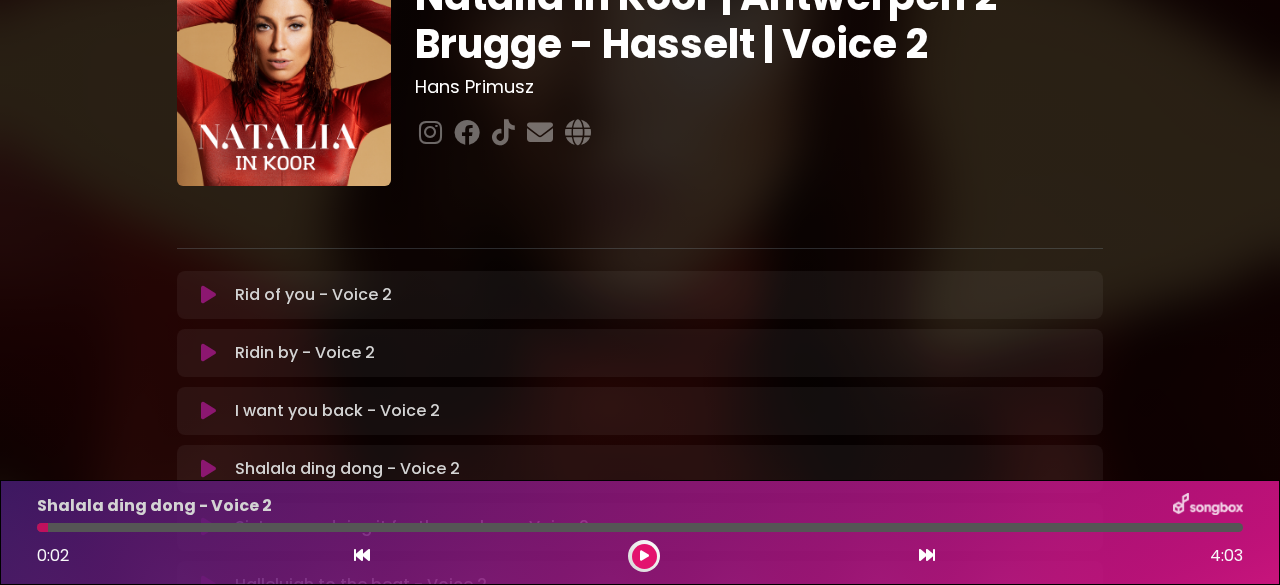 click at bounding box center [644, 556] 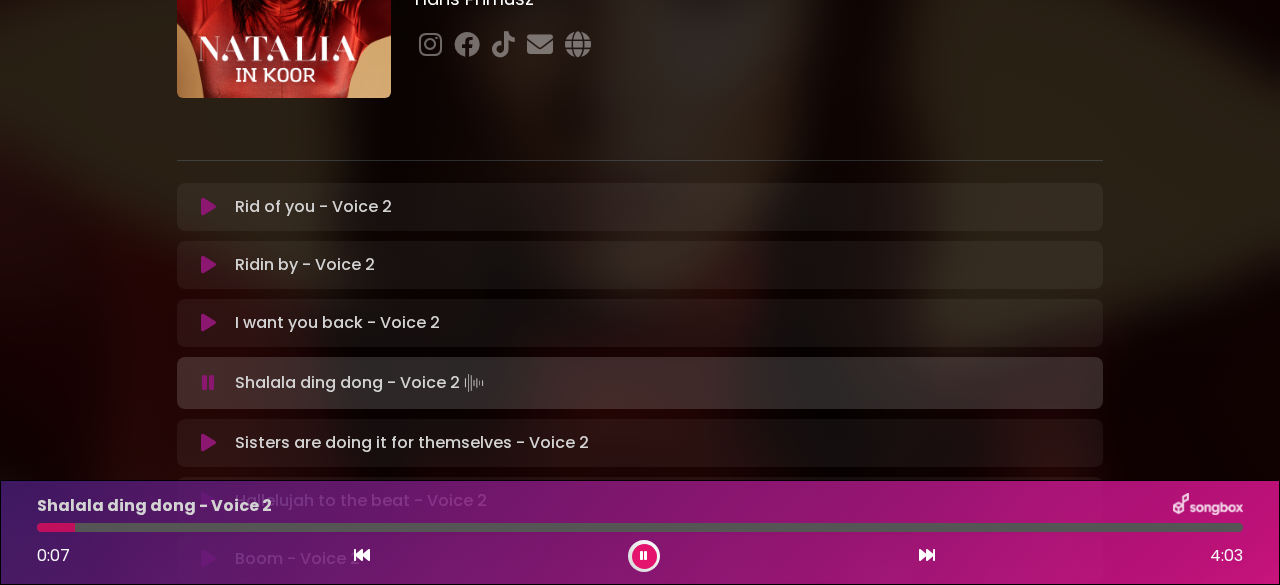 scroll, scrollTop: 400, scrollLeft: 0, axis: vertical 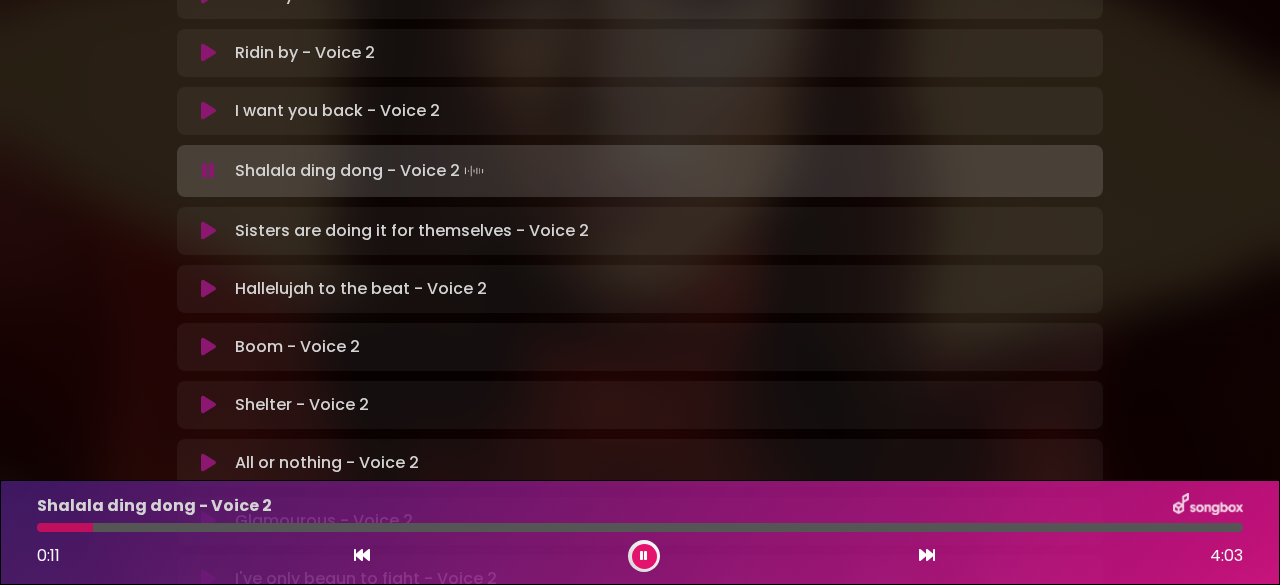 click at bounding box center [208, 111] 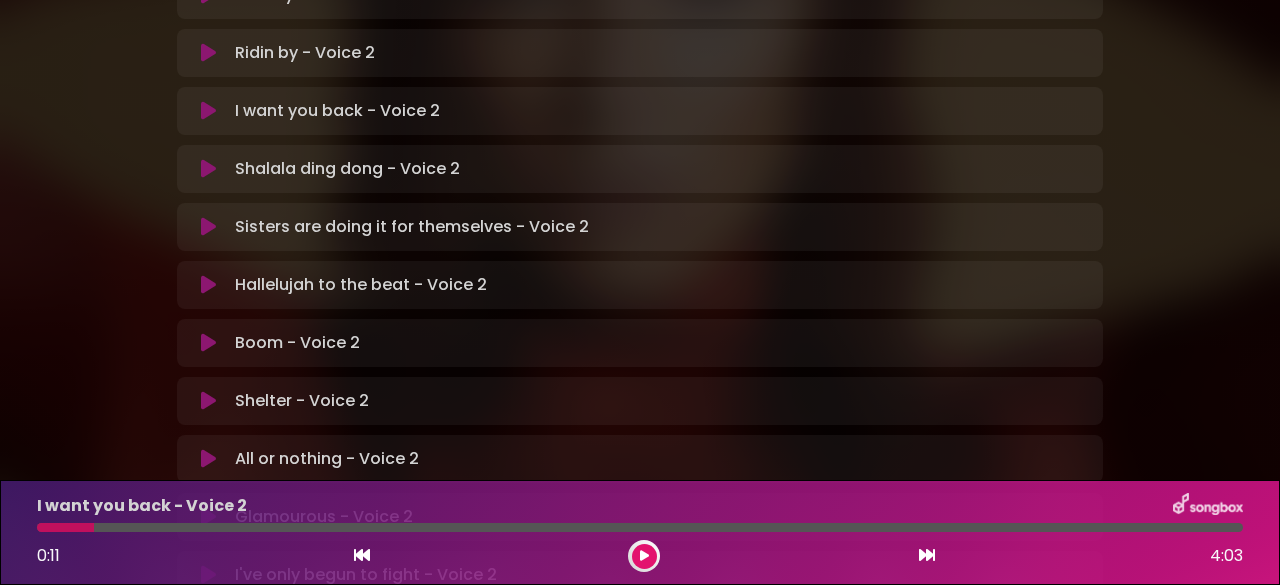 click at bounding box center (65, 527) 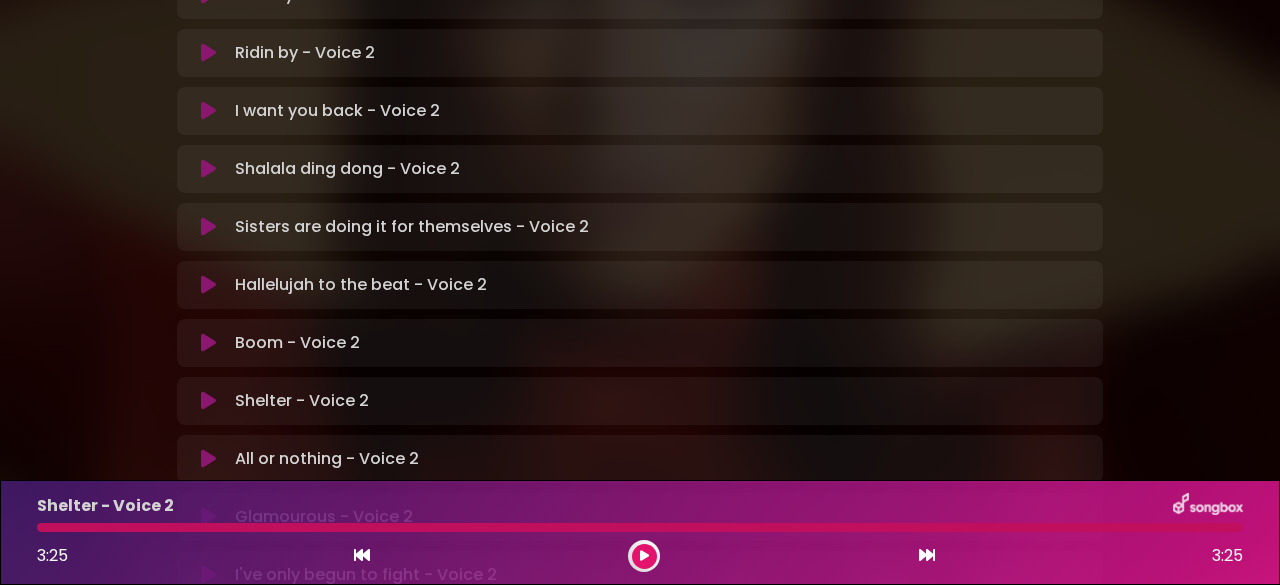 click at bounding box center (644, 556) 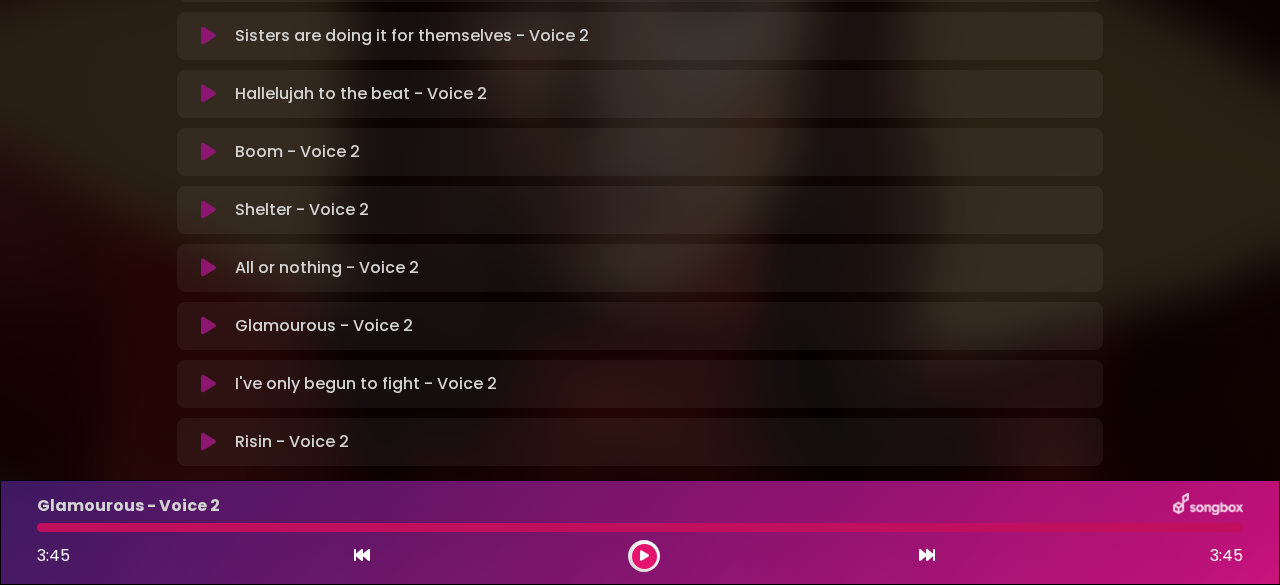 scroll, scrollTop: 600, scrollLeft: 0, axis: vertical 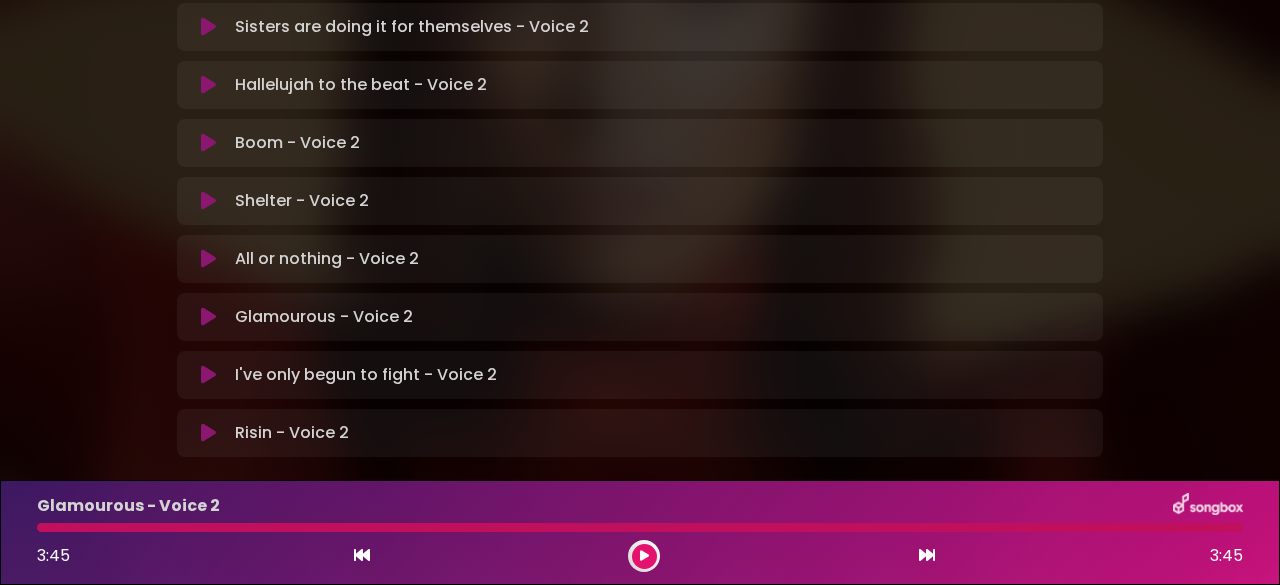 click at bounding box center (644, 556) 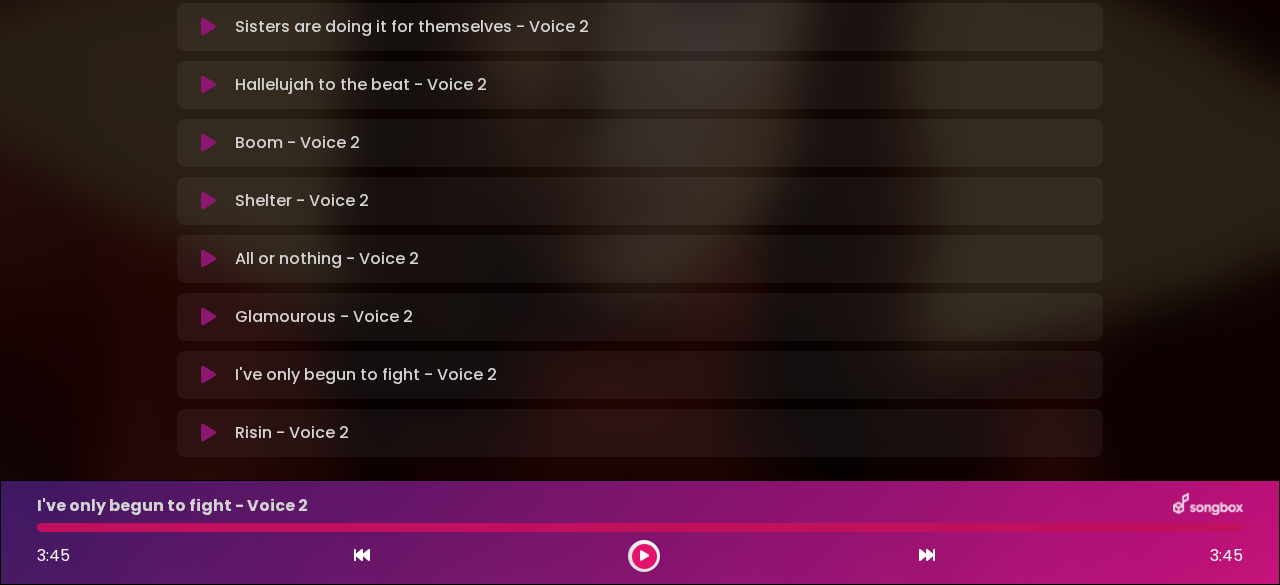 click on "Glamourous - Voice 2
Loading Track..." at bounding box center (324, 317) 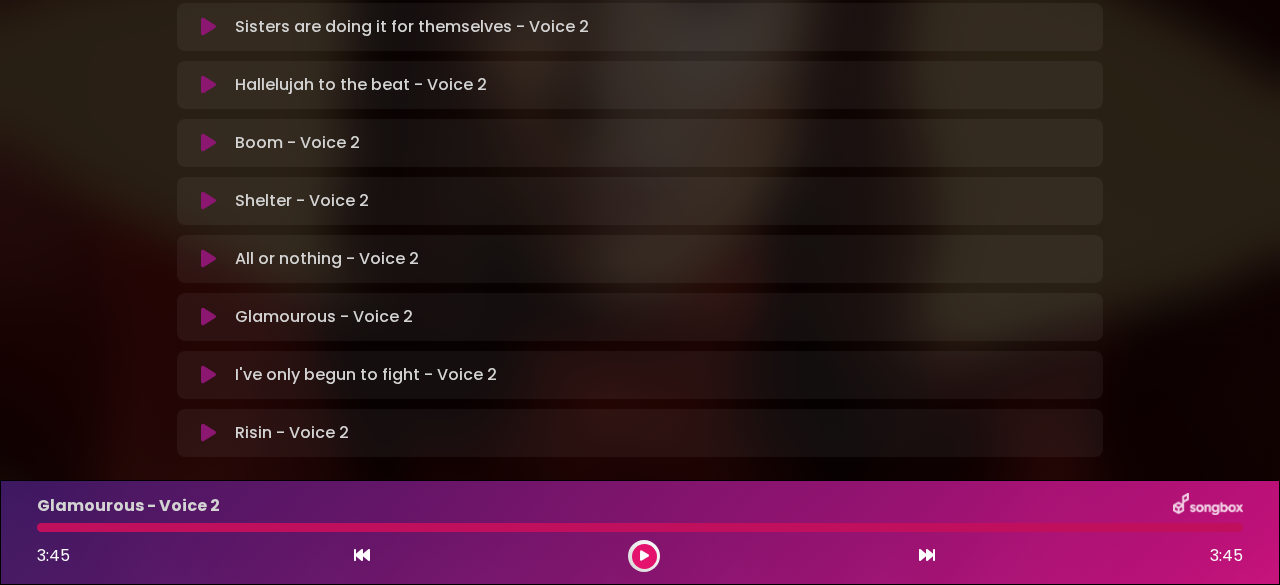 click at bounding box center [644, 556] 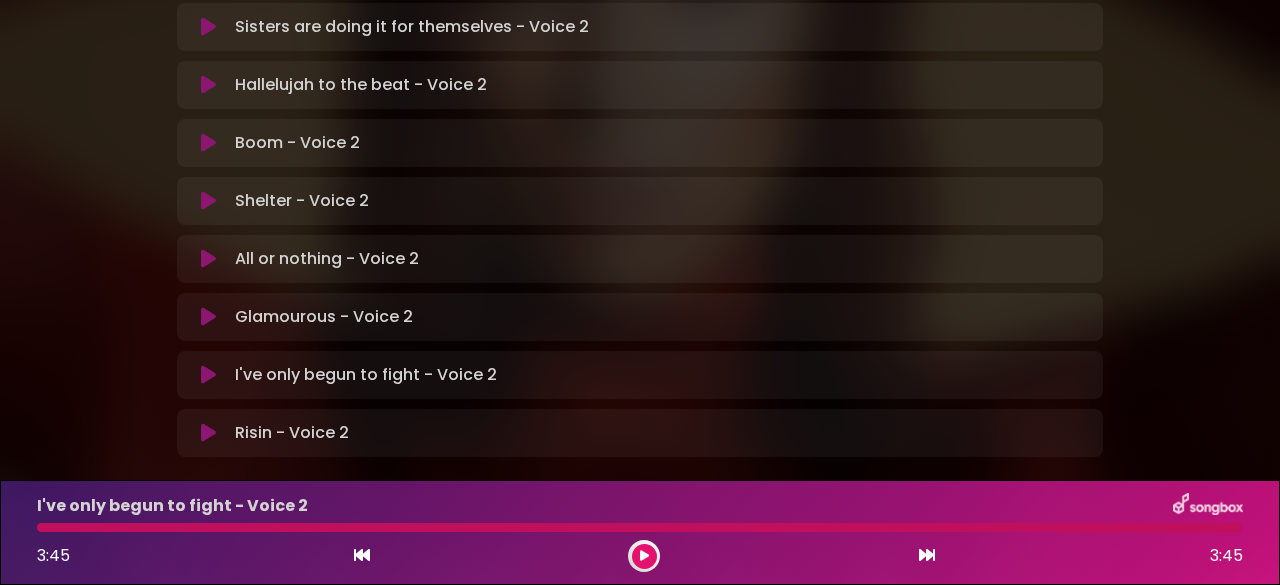 click at bounding box center (208, 317) 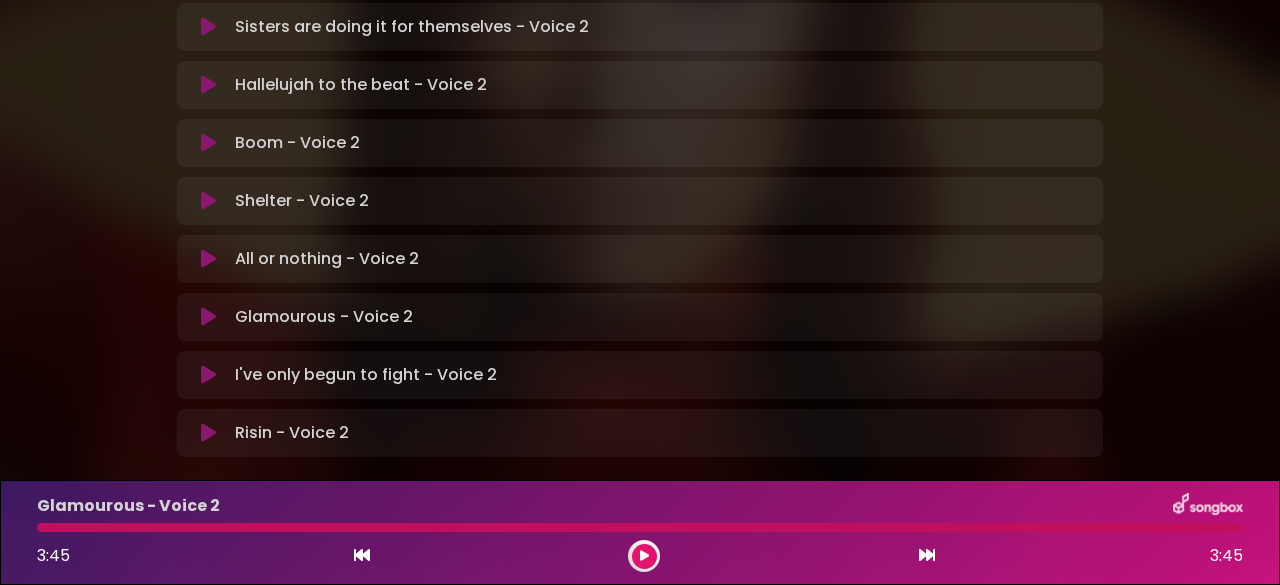 click at bounding box center (208, 317) 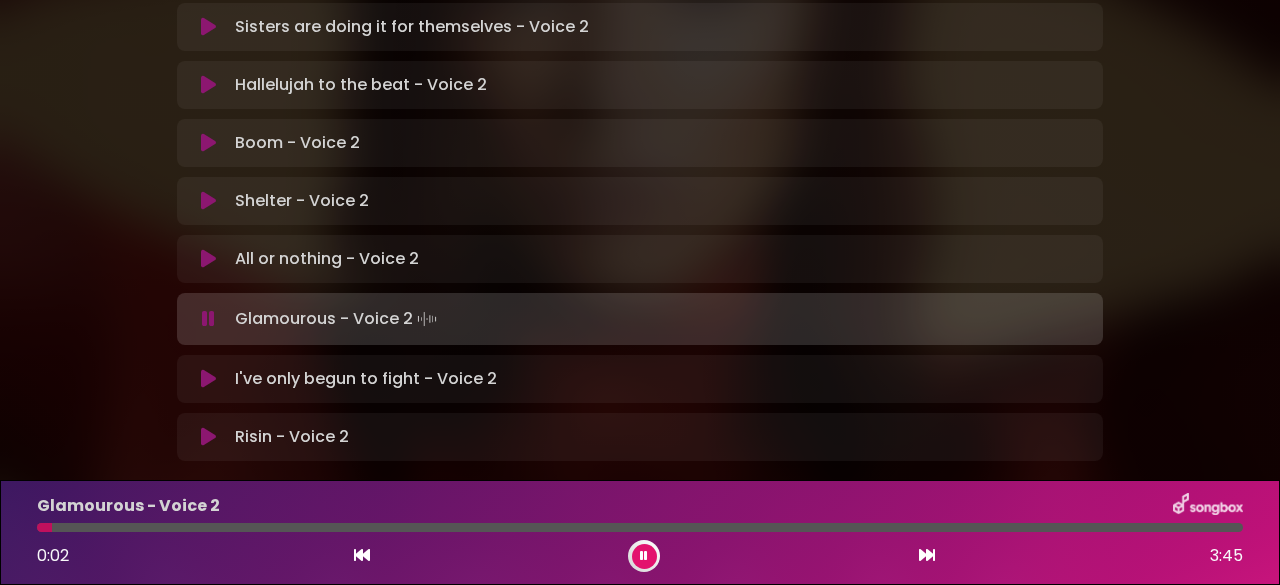 click at bounding box center (208, 319) 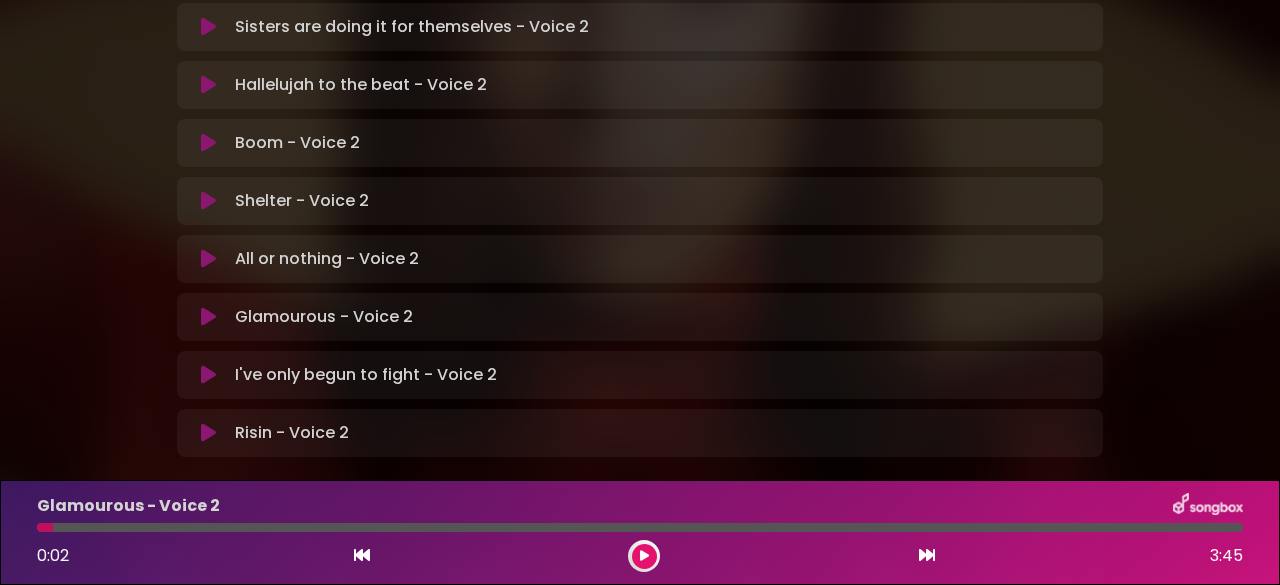 click at bounding box center (208, 317) 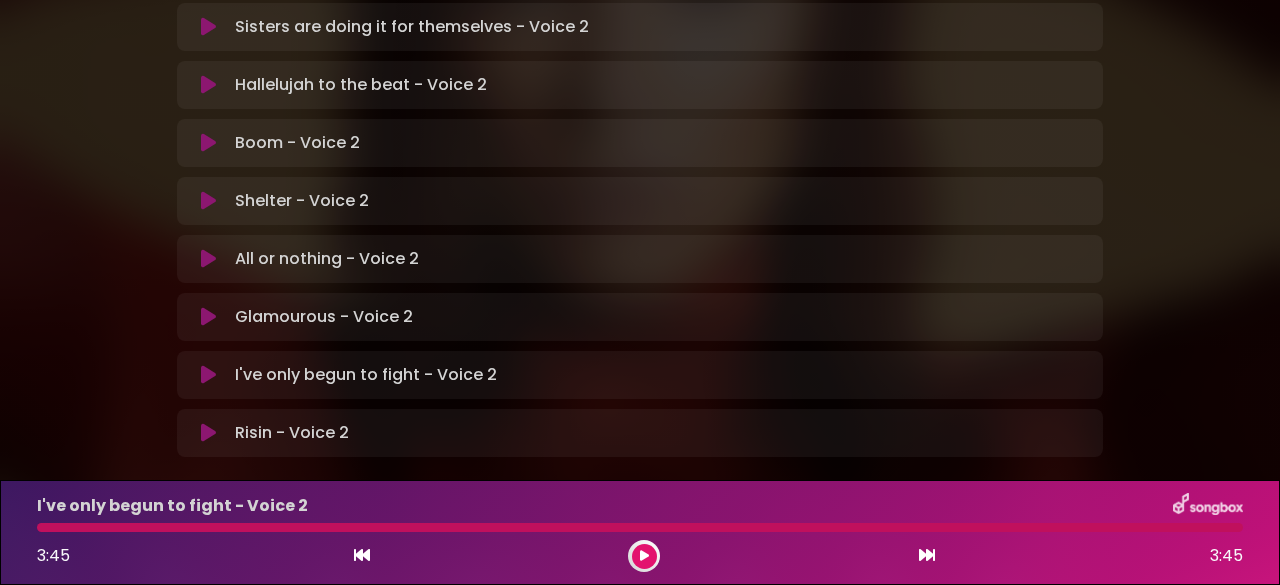 click at bounding box center [208, 375] 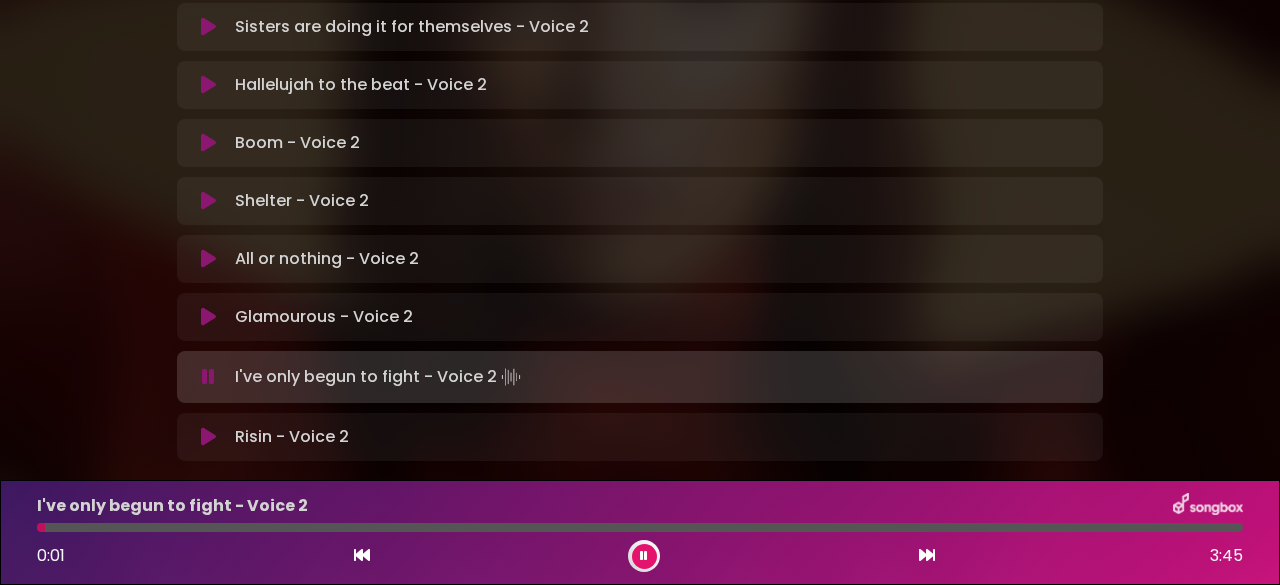 click at bounding box center [208, 377] 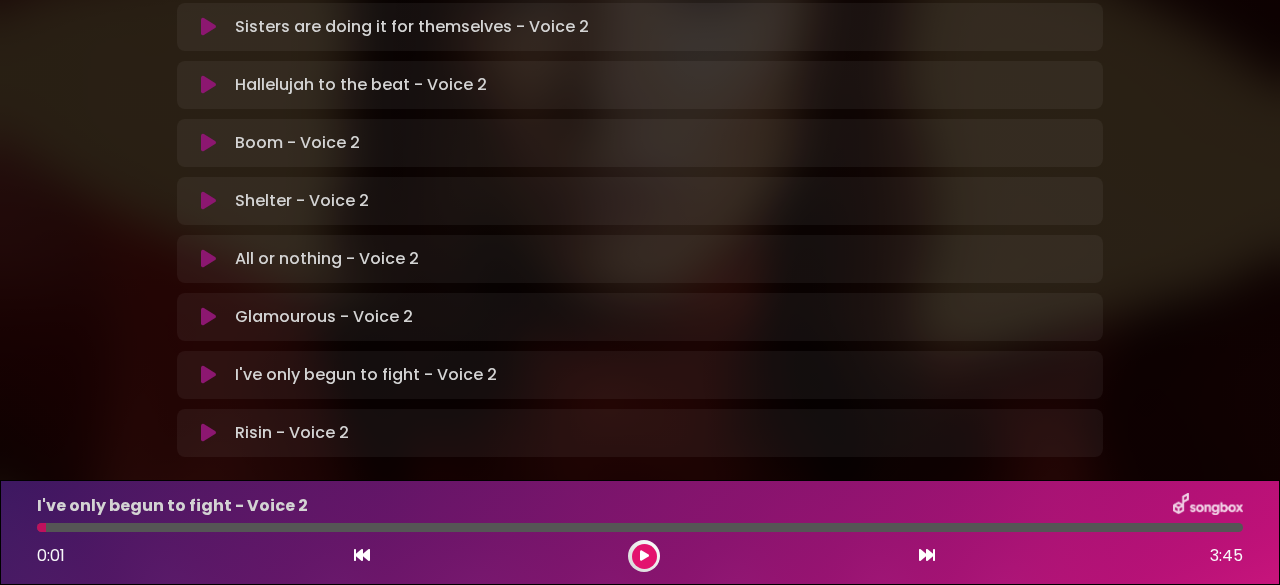 click at bounding box center (208, 375) 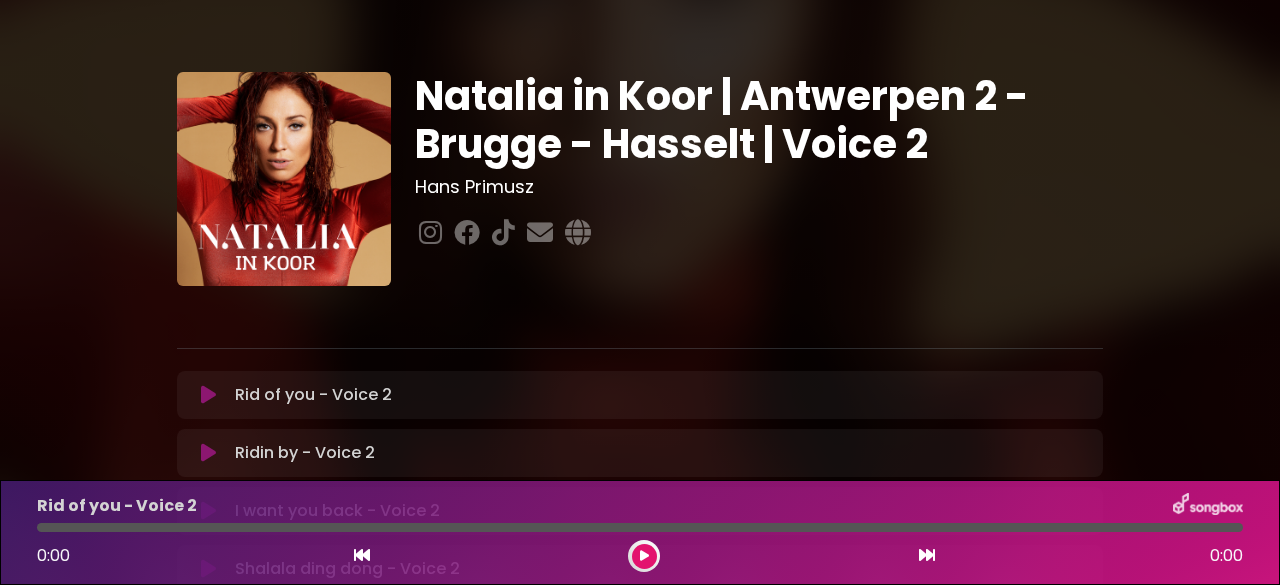 scroll, scrollTop: 0, scrollLeft: 0, axis: both 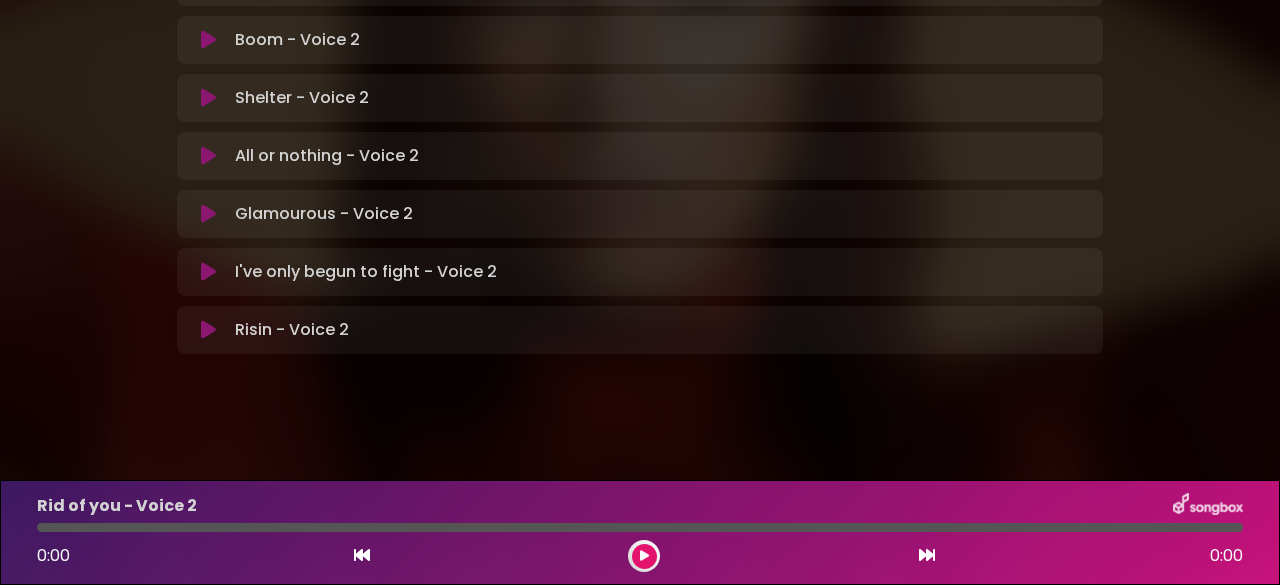 click at bounding box center (208, 214) 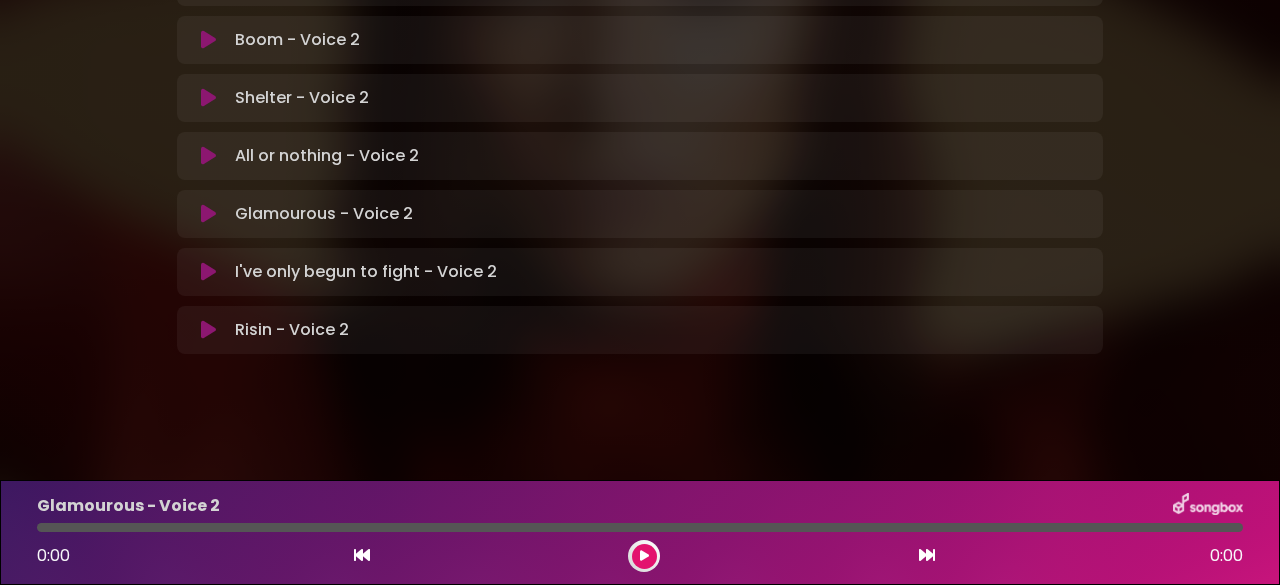 click at bounding box center [644, 556] 